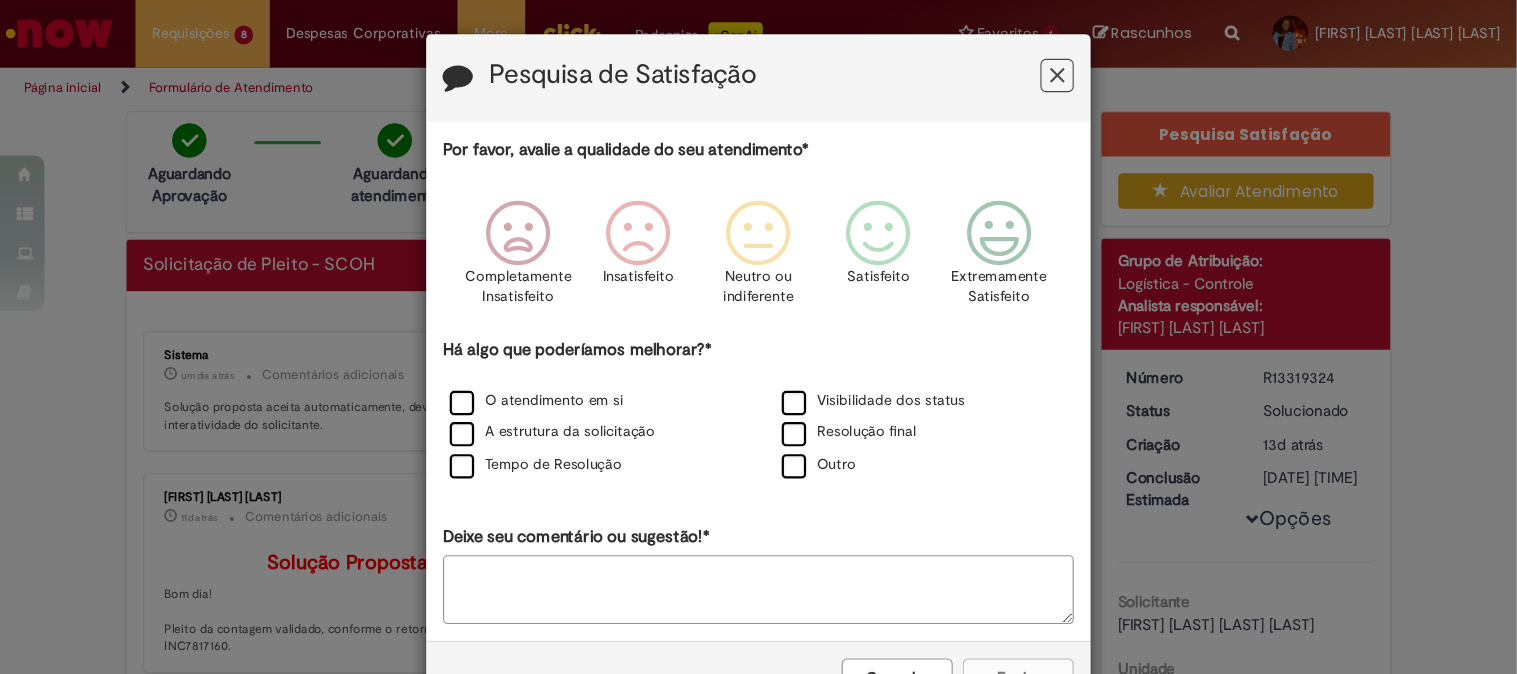 scroll, scrollTop: 0, scrollLeft: 0, axis: both 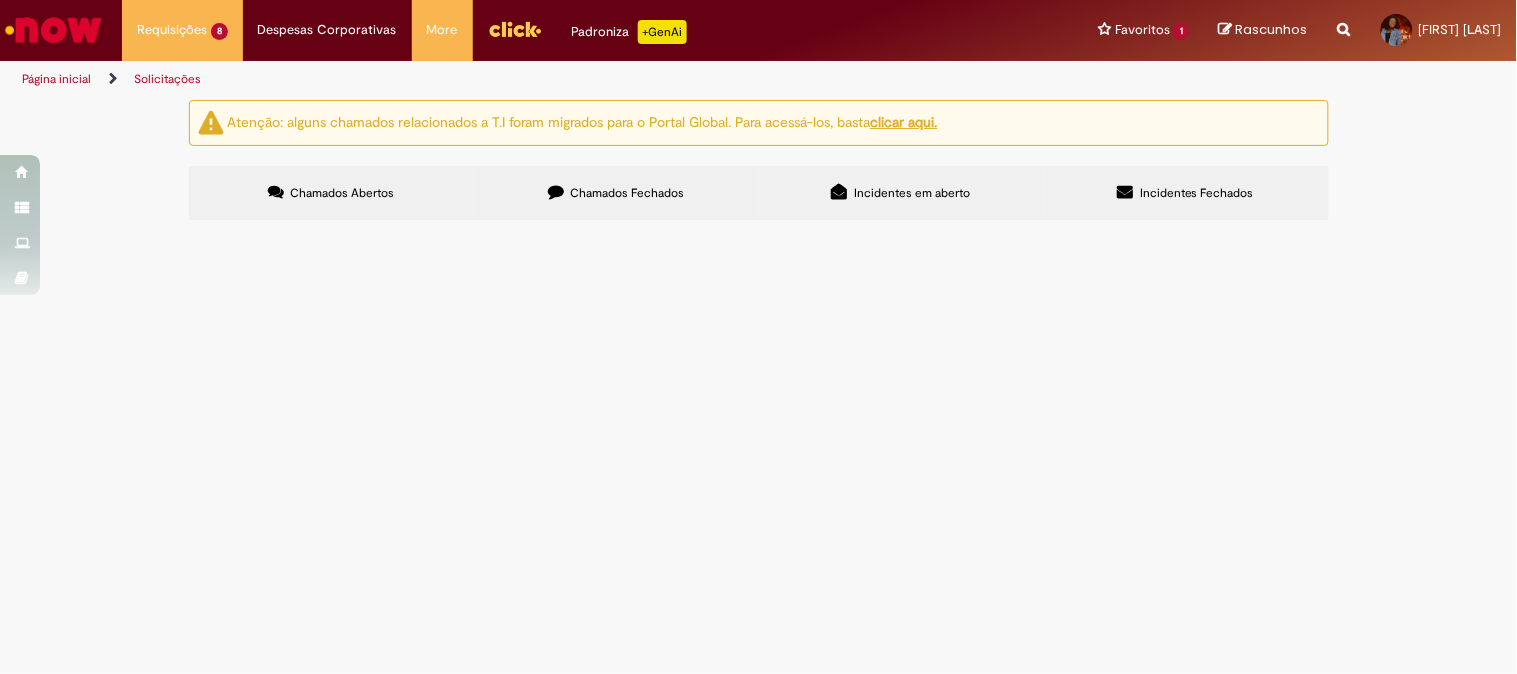 click on "R13340987" at bounding box center (0, 0) 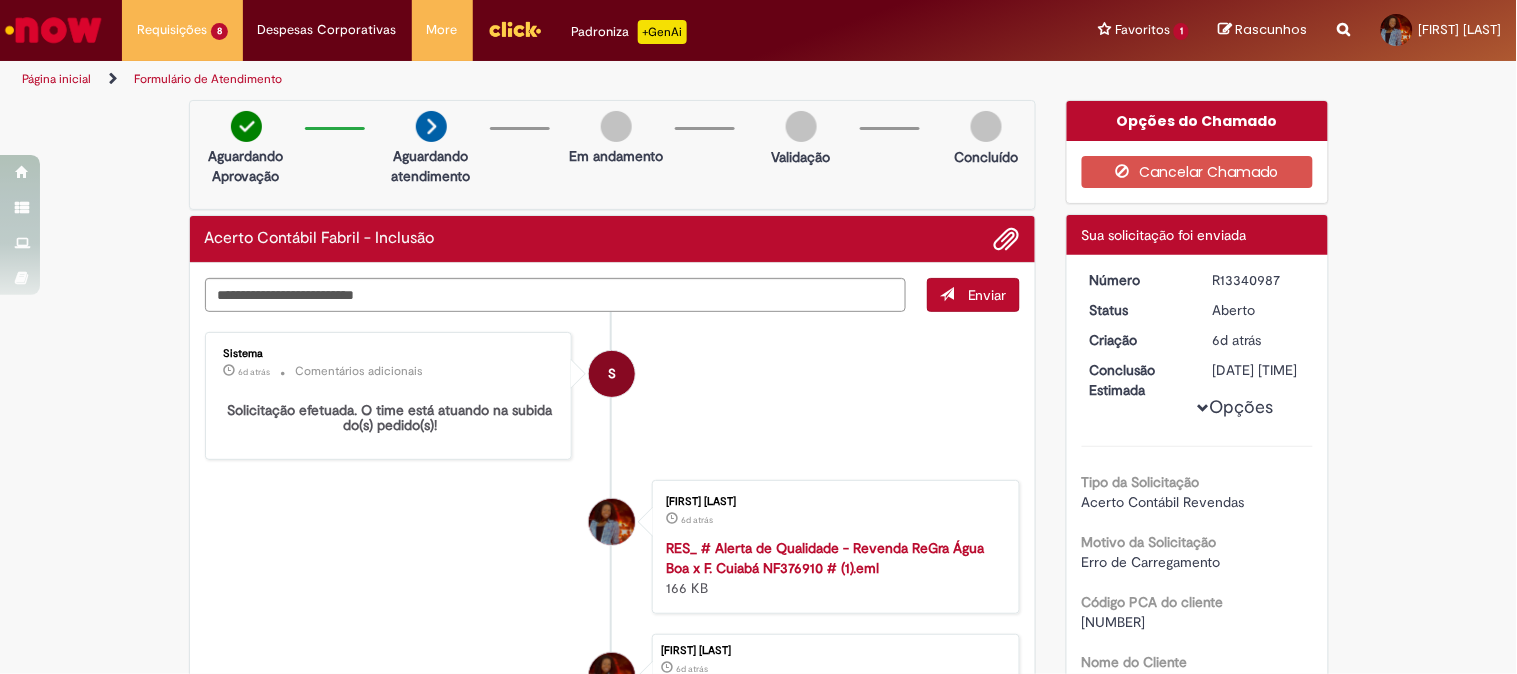 drag, startPoint x: 675, startPoint y: 381, endPoint x: 678, endPoint y: 355, distance: 26.172504 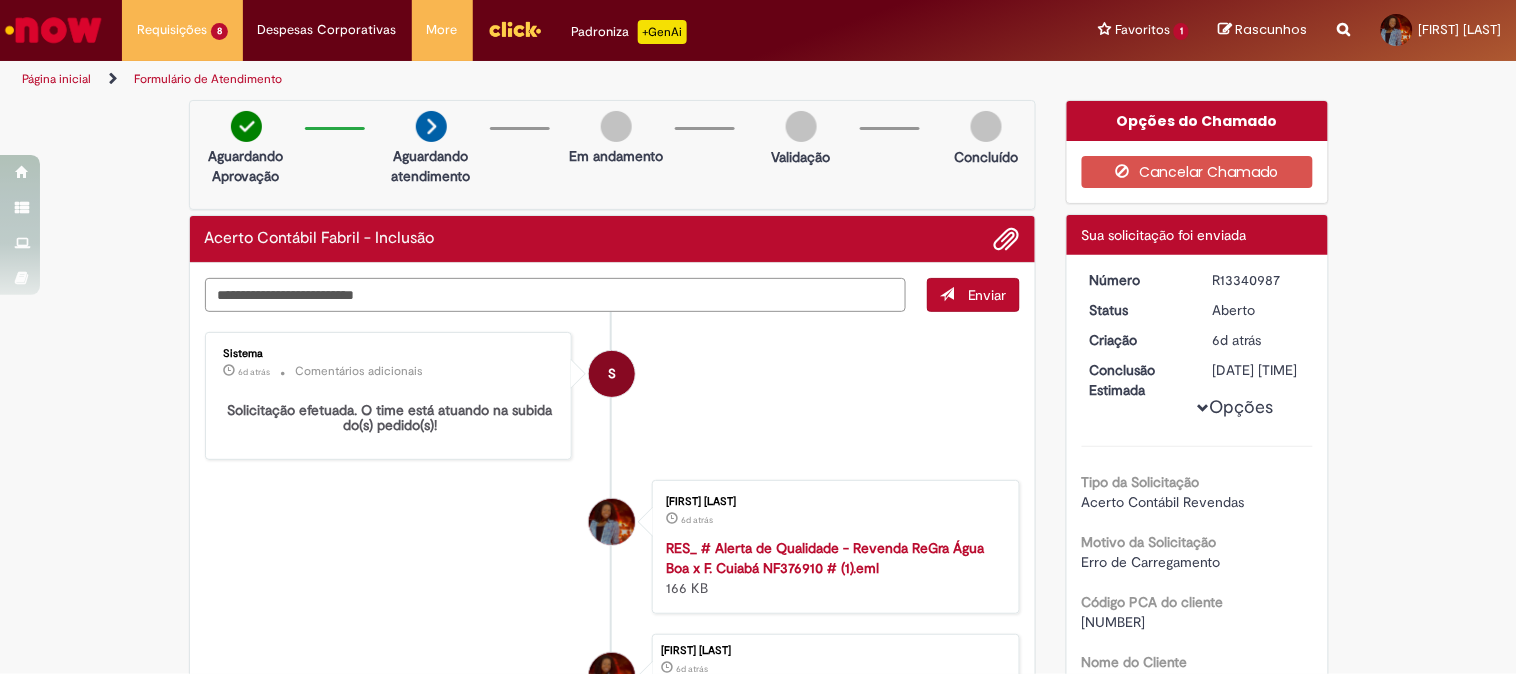 click at bounding box center (556, 295) 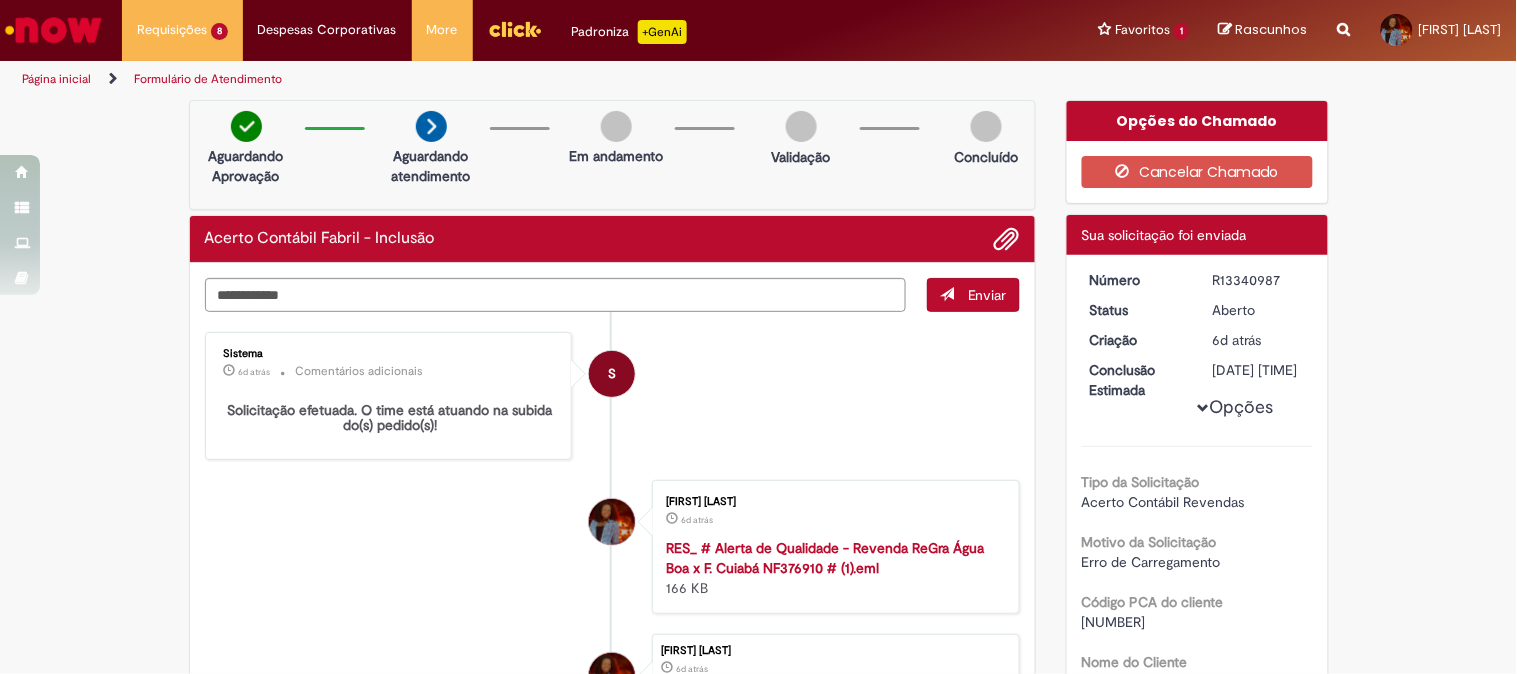 click on "S" at bounding box center [612, 374] 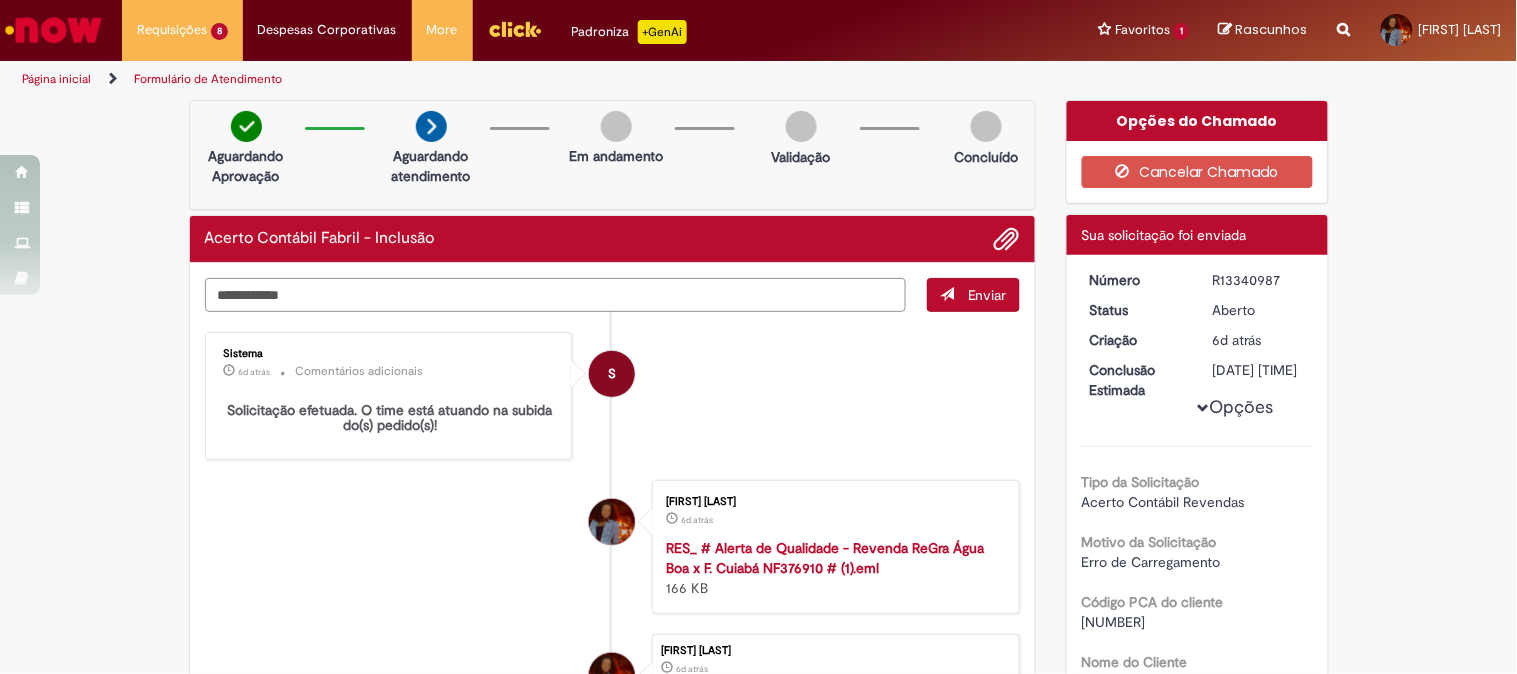 click on "**********" at bounding box center [556, 295] 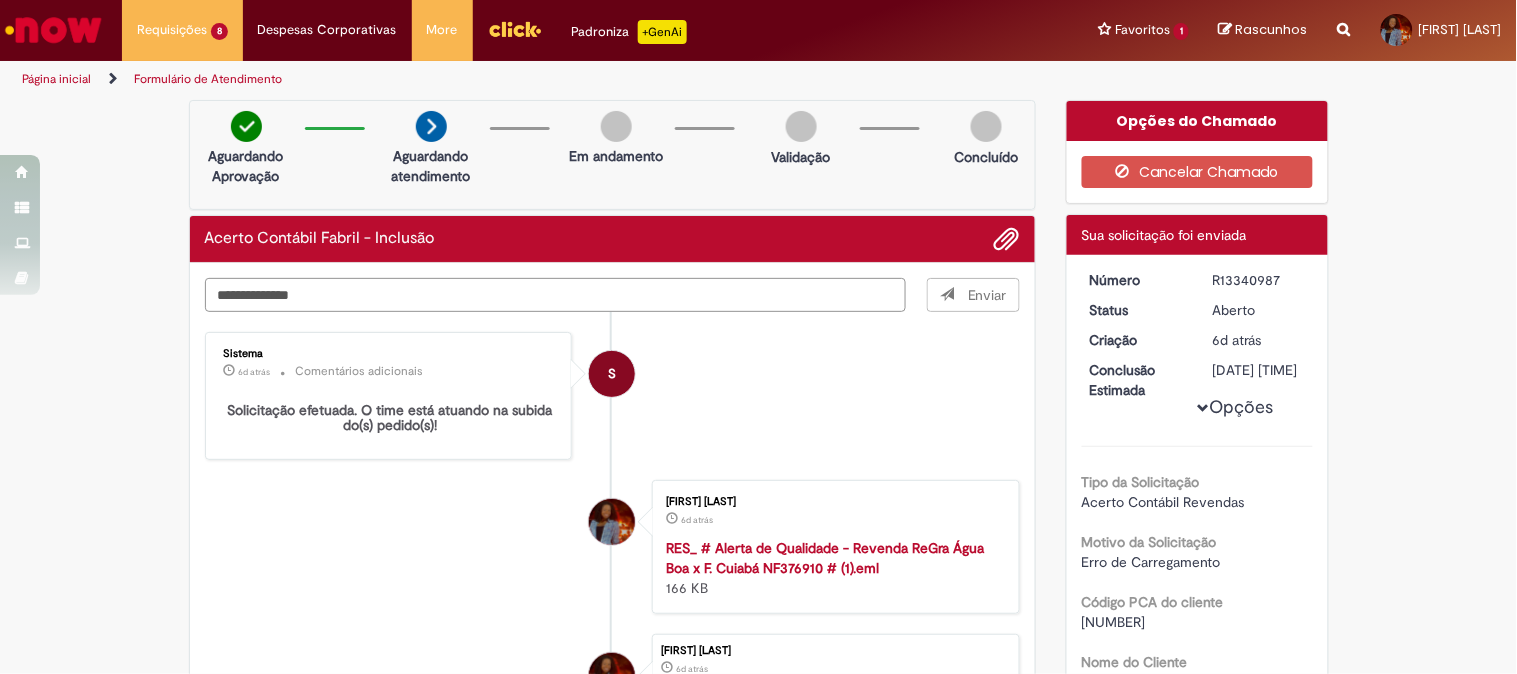 type on "**********" 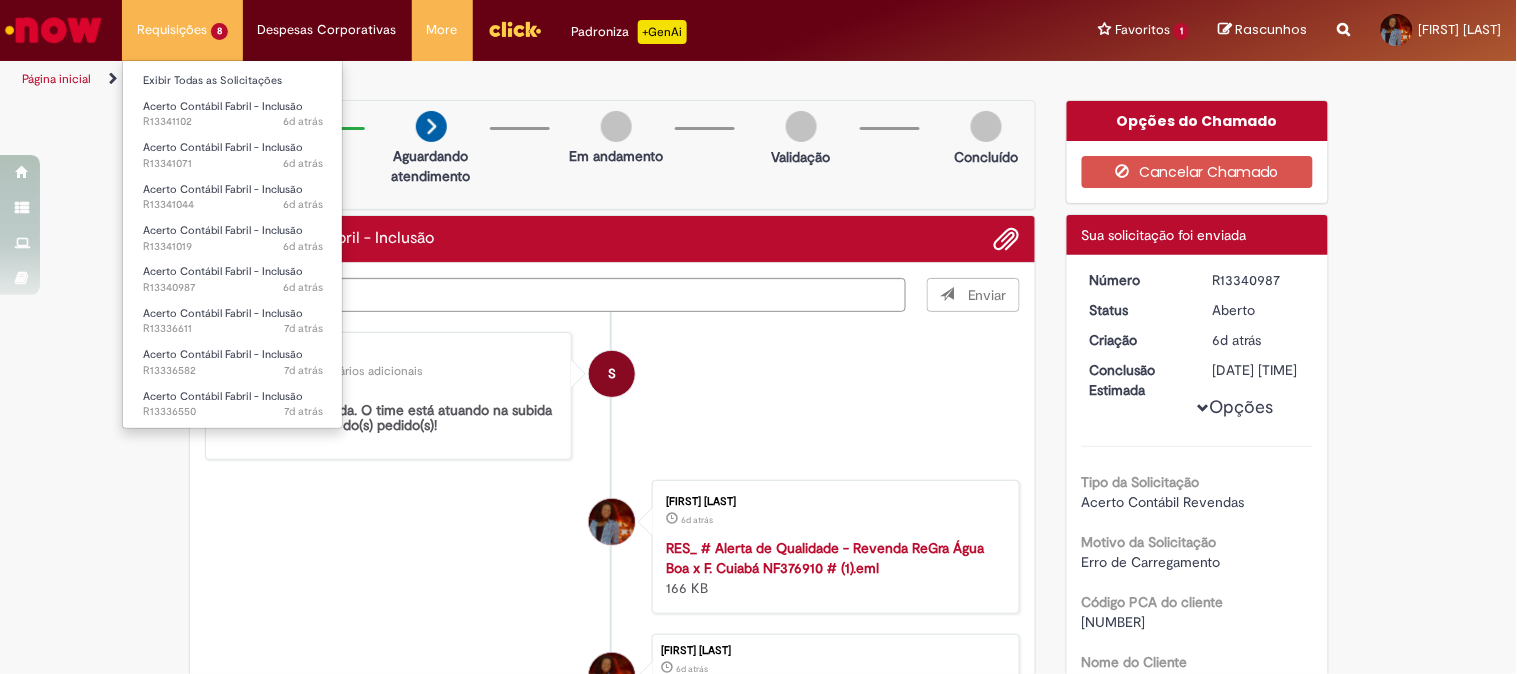 type 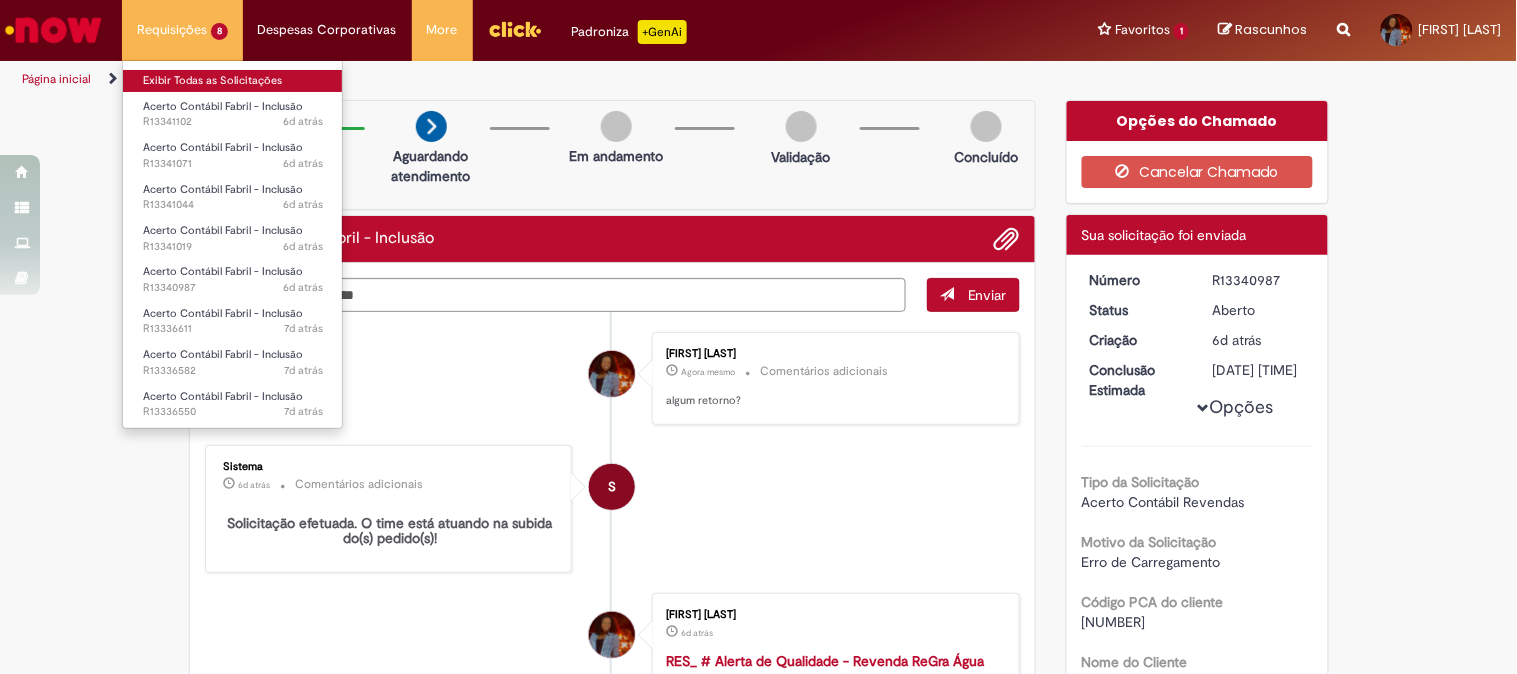 click on "Exibir Todas as Solicitações" at bounding box center (233, 81) 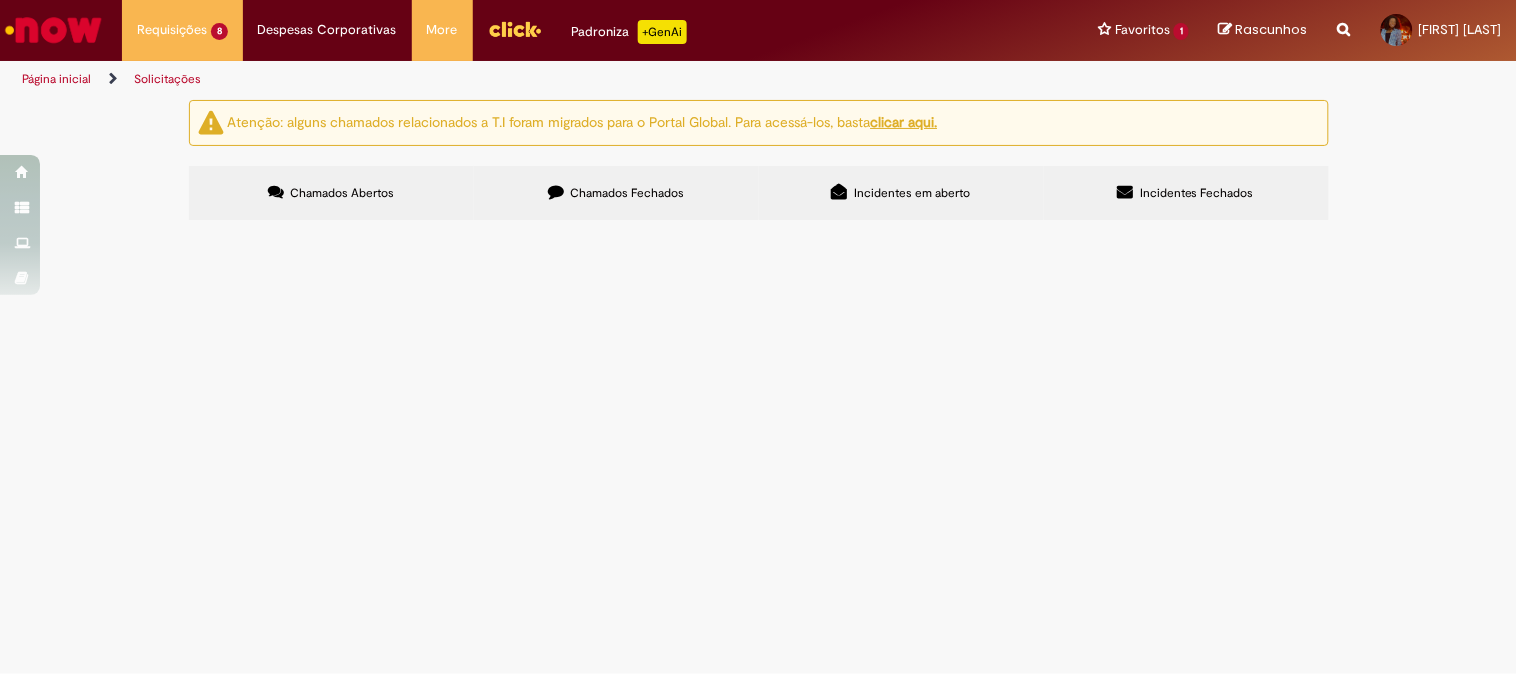 scroll, scrollTop: 50, scrollLeft: 0, axis: vertical 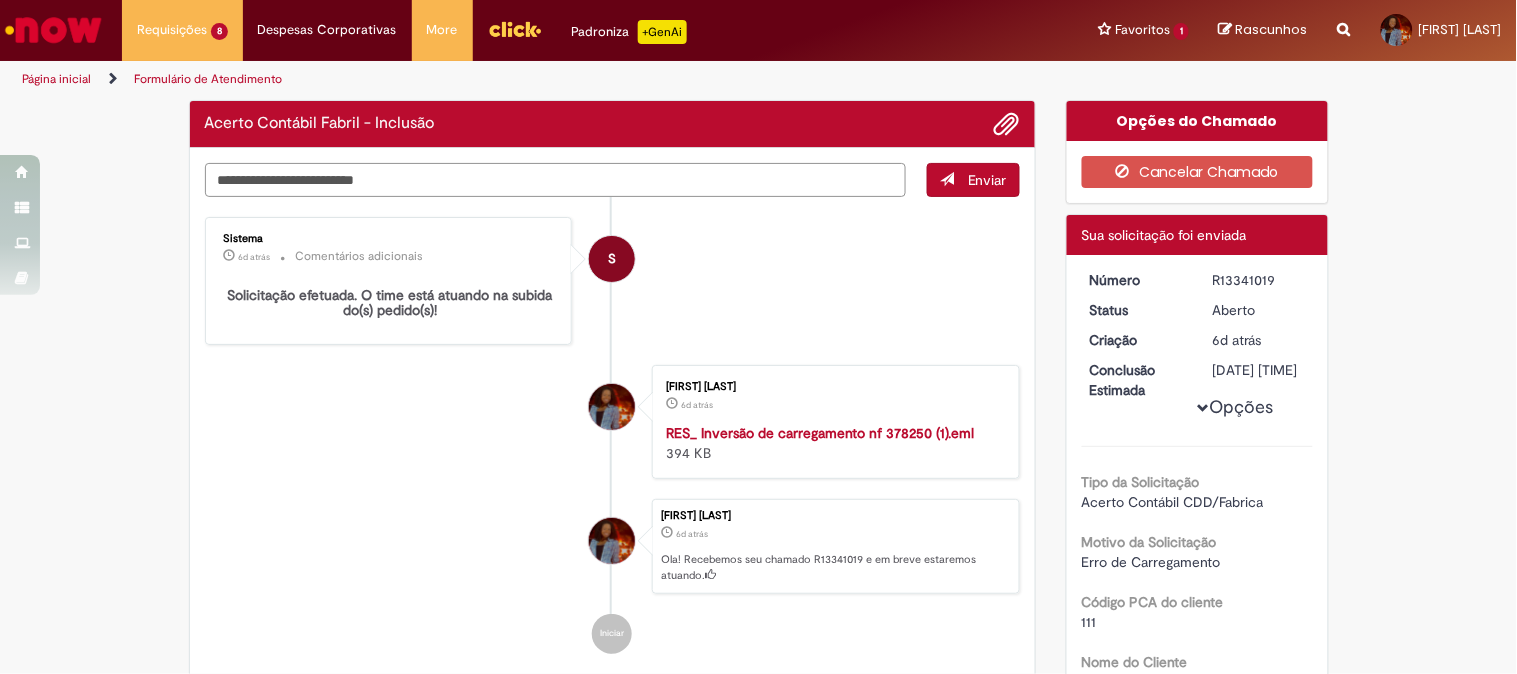 click at bounding box center [556, 180] 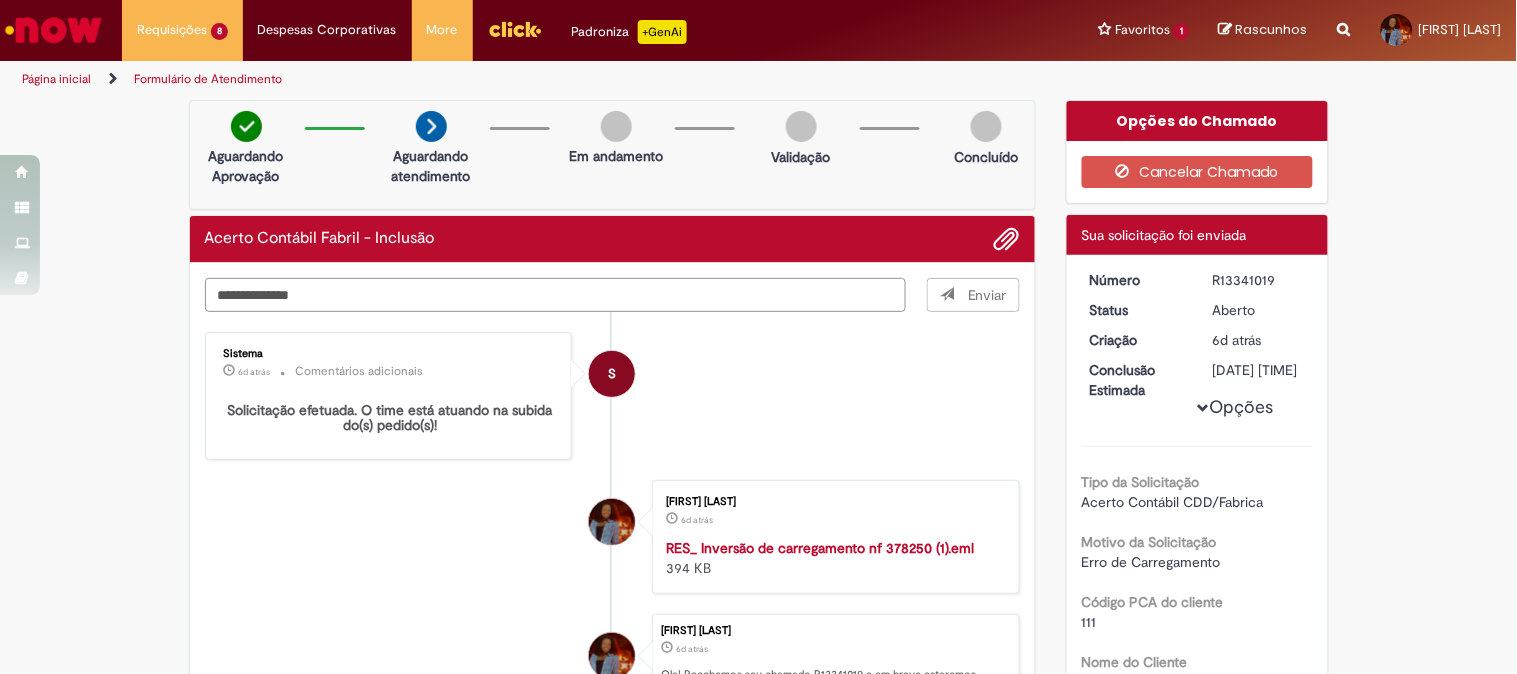 type on "**********" 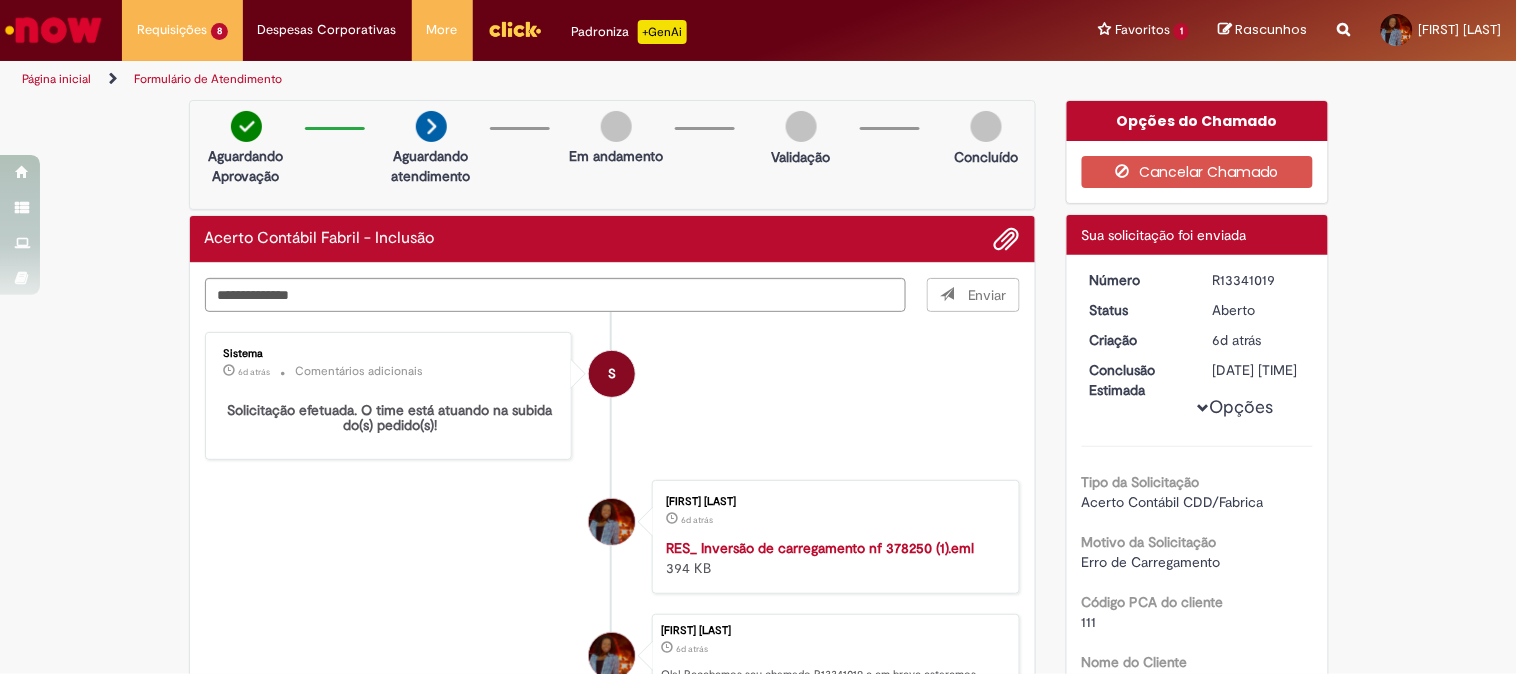 type 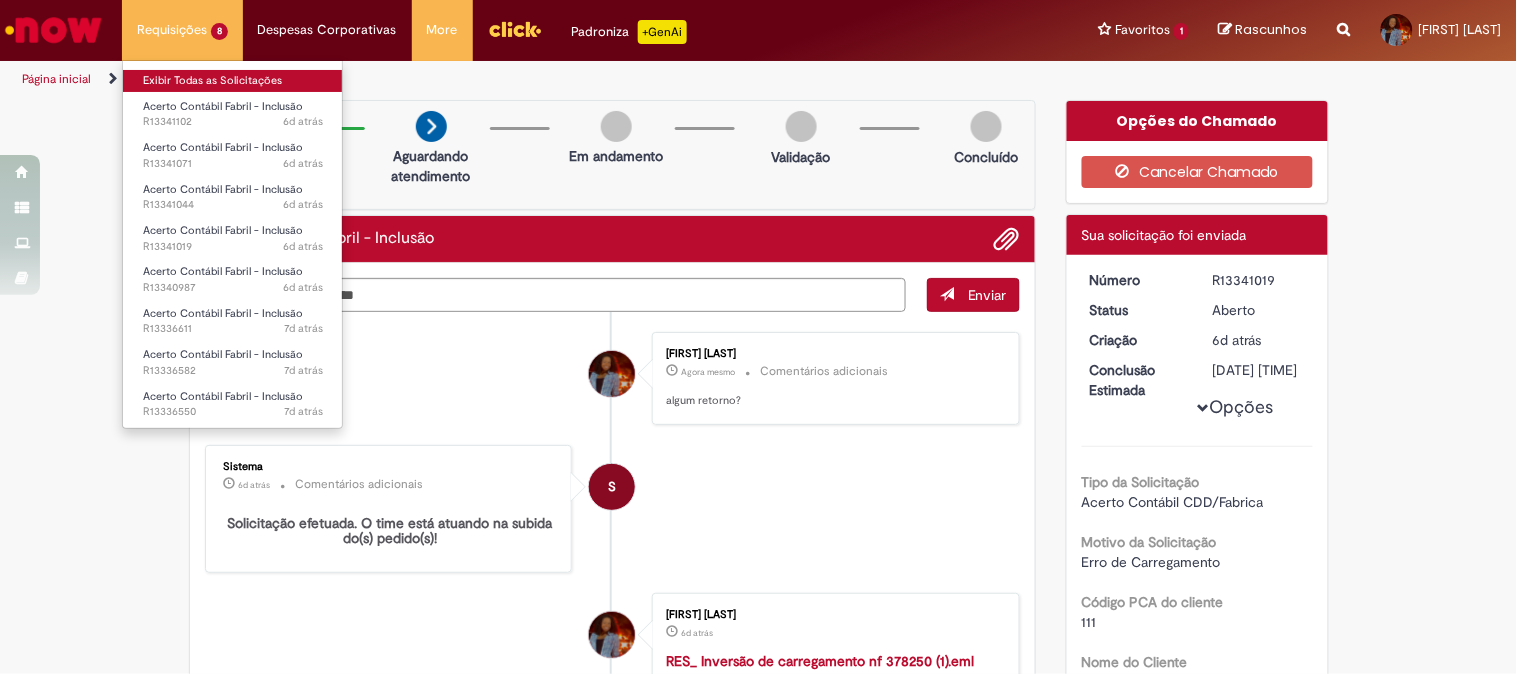 click on "Exibir Todas as Solicitações" at bounding box center (233, 81) 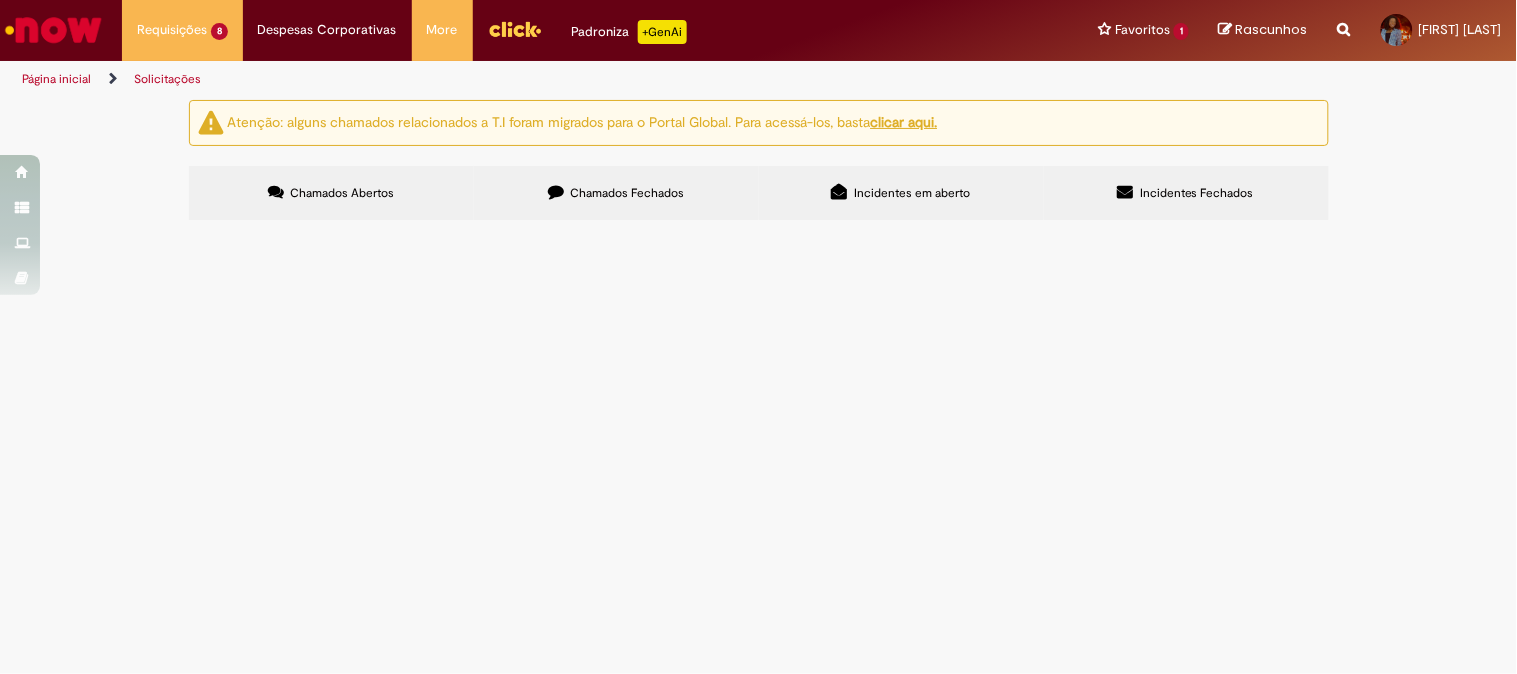 scroll, scrollTop: 50, scrollLeft: 0, axis: vertical 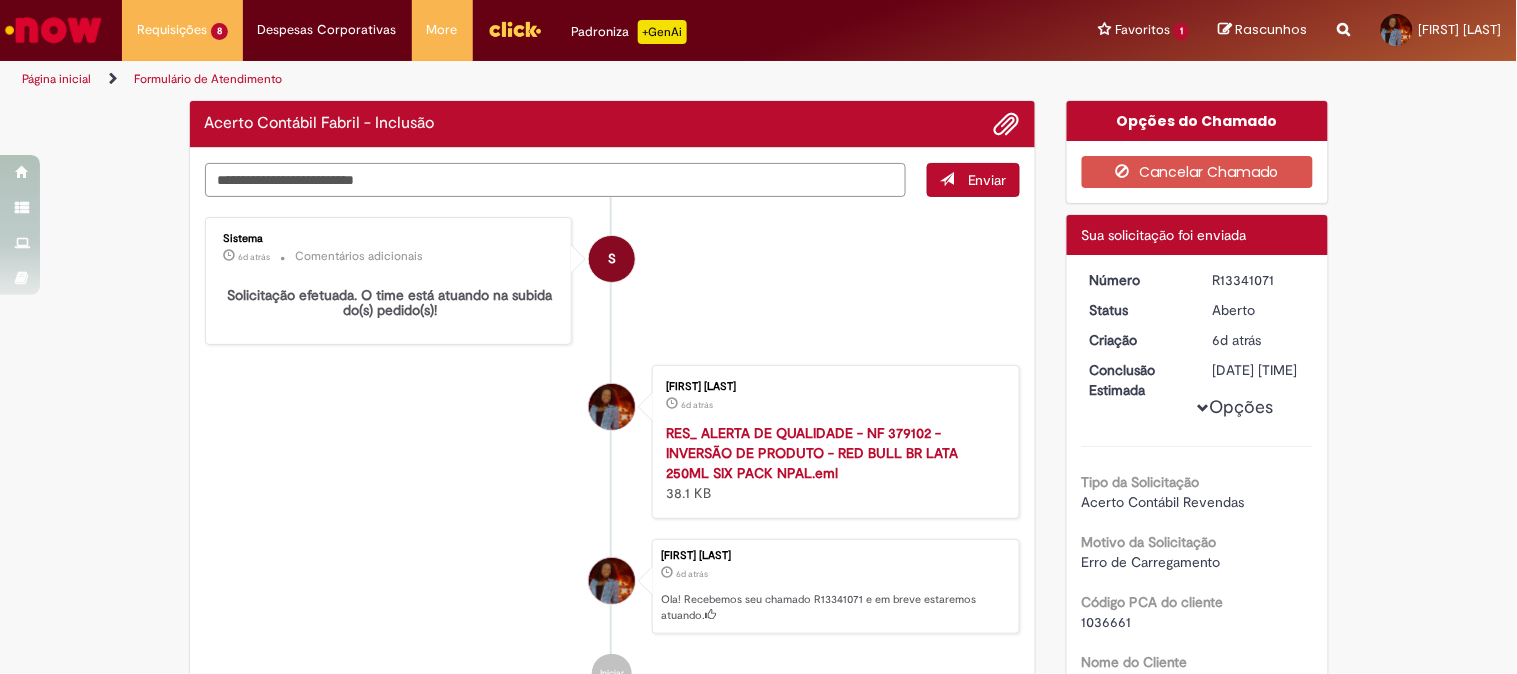 click at bounding box center (556, 180) 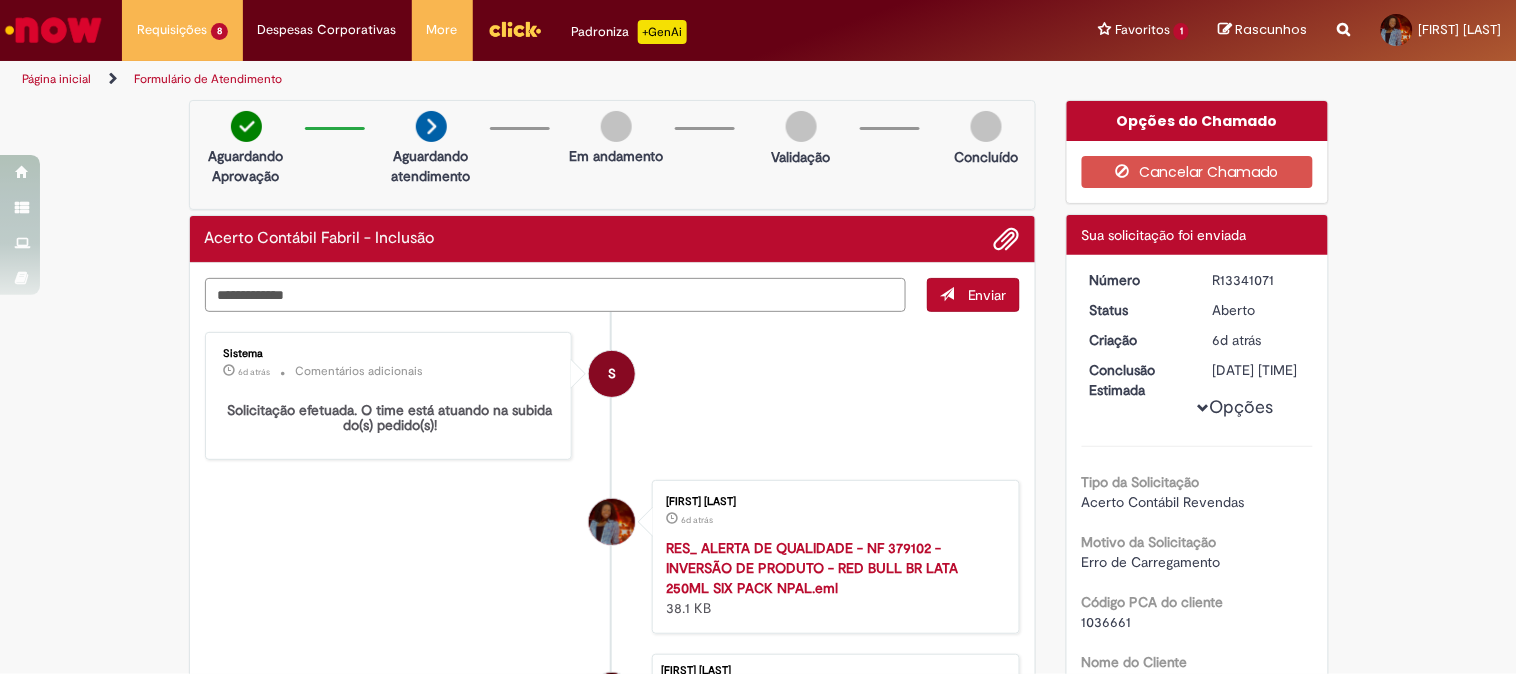 type on "**********" 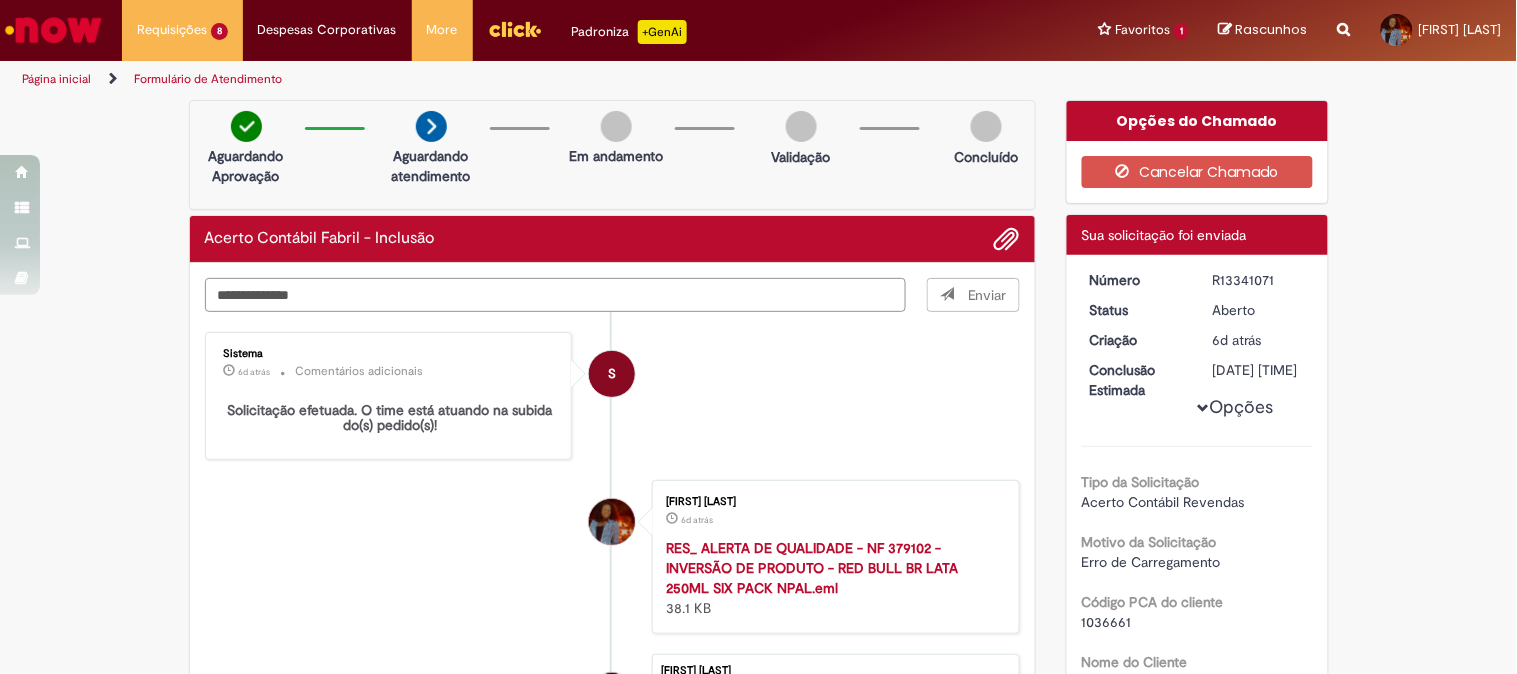 type 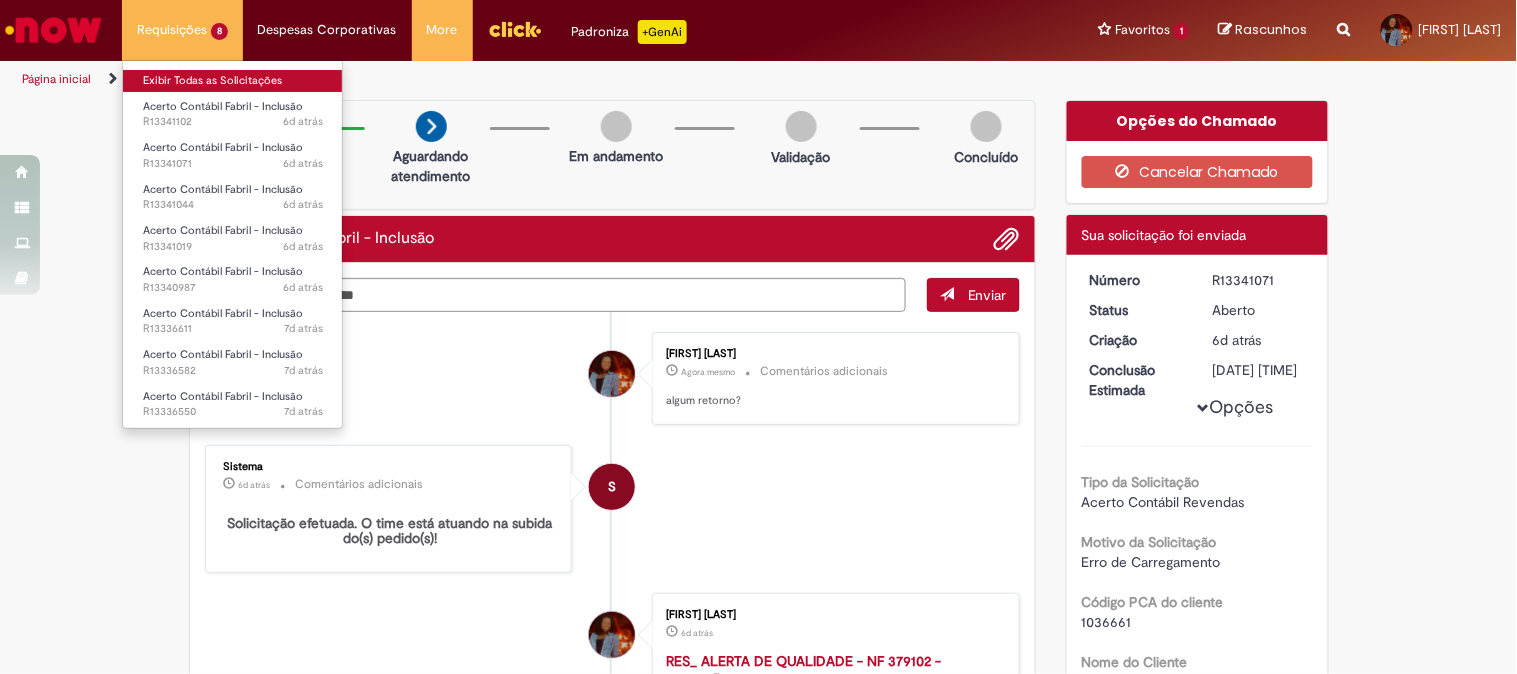 click on "Exibir Todas as Solicitações" at bounding box center (233, 81) 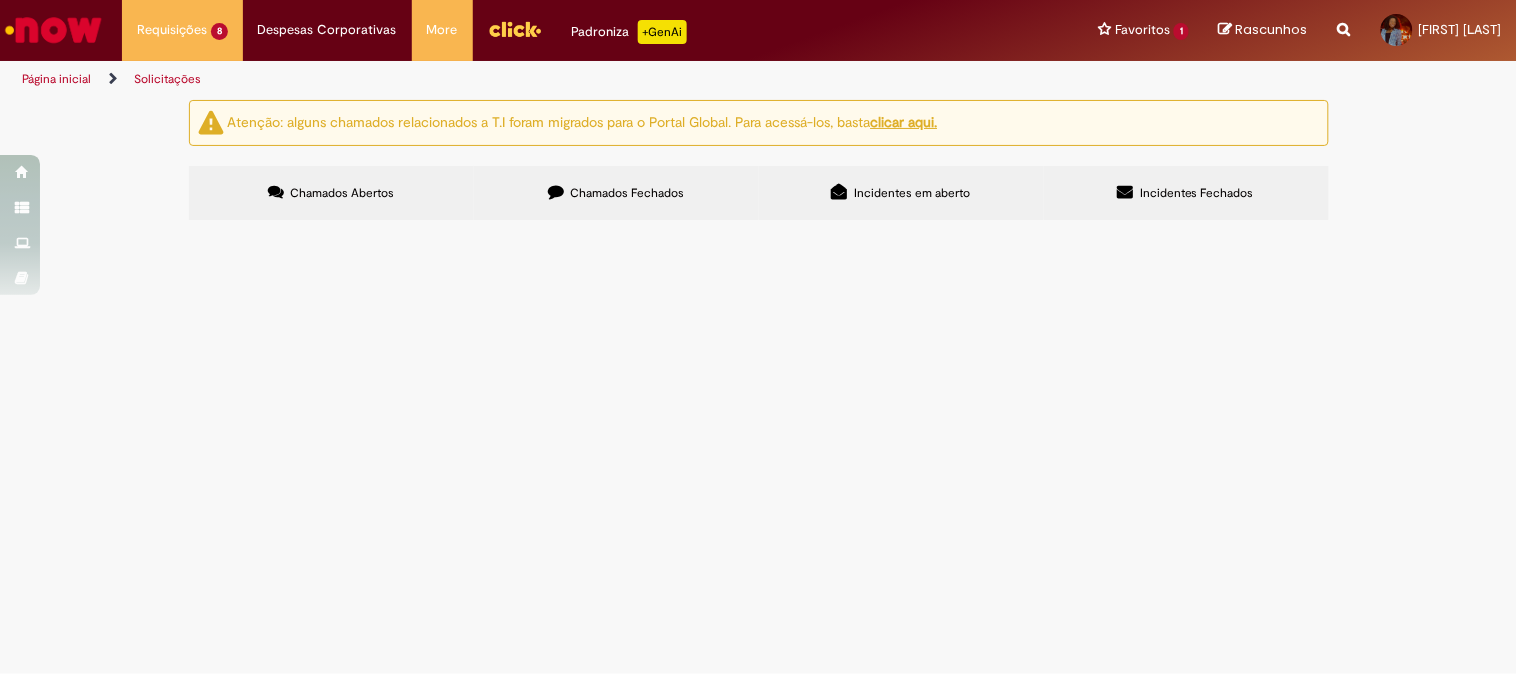 scroll, scrollTop: 50, scrollLeft: 0, axis: vertical 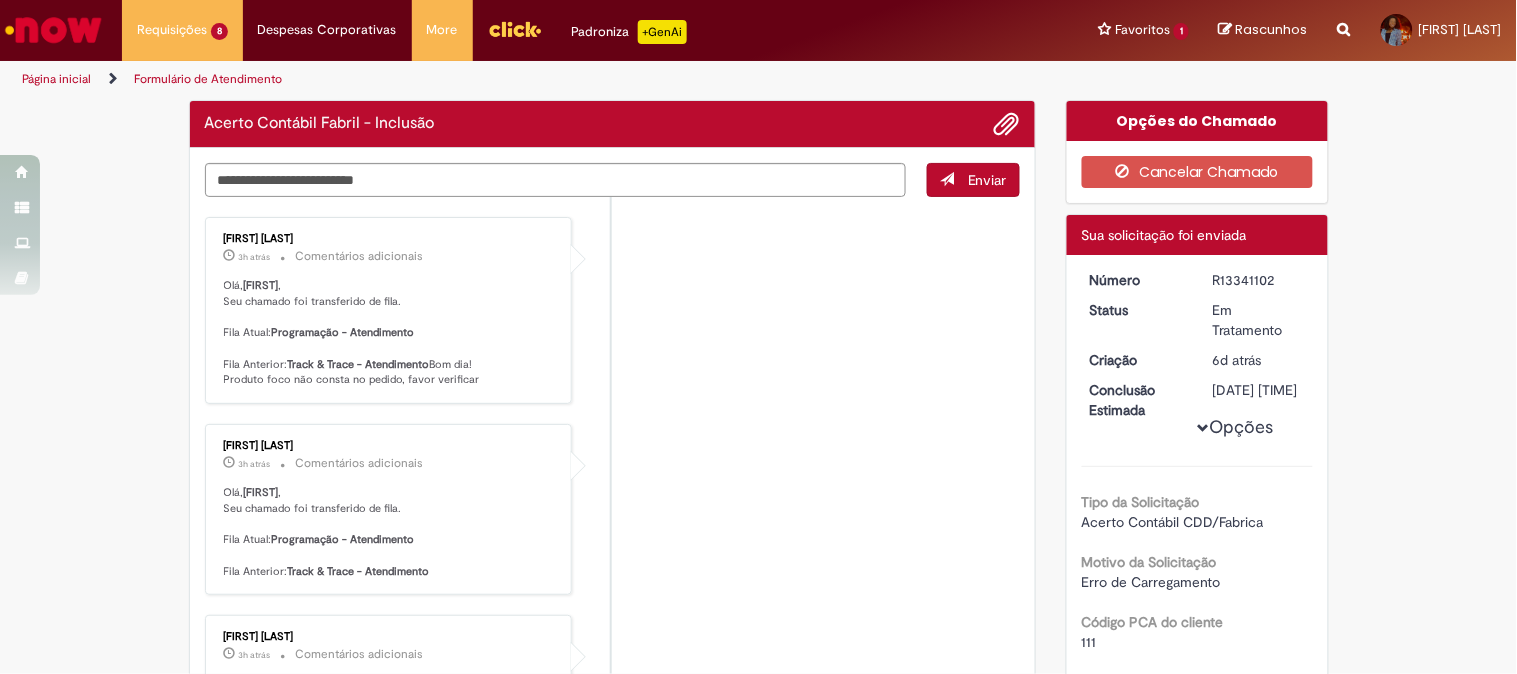 click on "Olá,  [FIRST] ,  Seu chamado foi transferido de fila. Fila Atual:  Programação - Atendimento Fila Anterior:  Track & Trace - Atendimento
Bom dia!
Produto foco não consta no pedido, favor verificar" at bounding box center [390, 333] 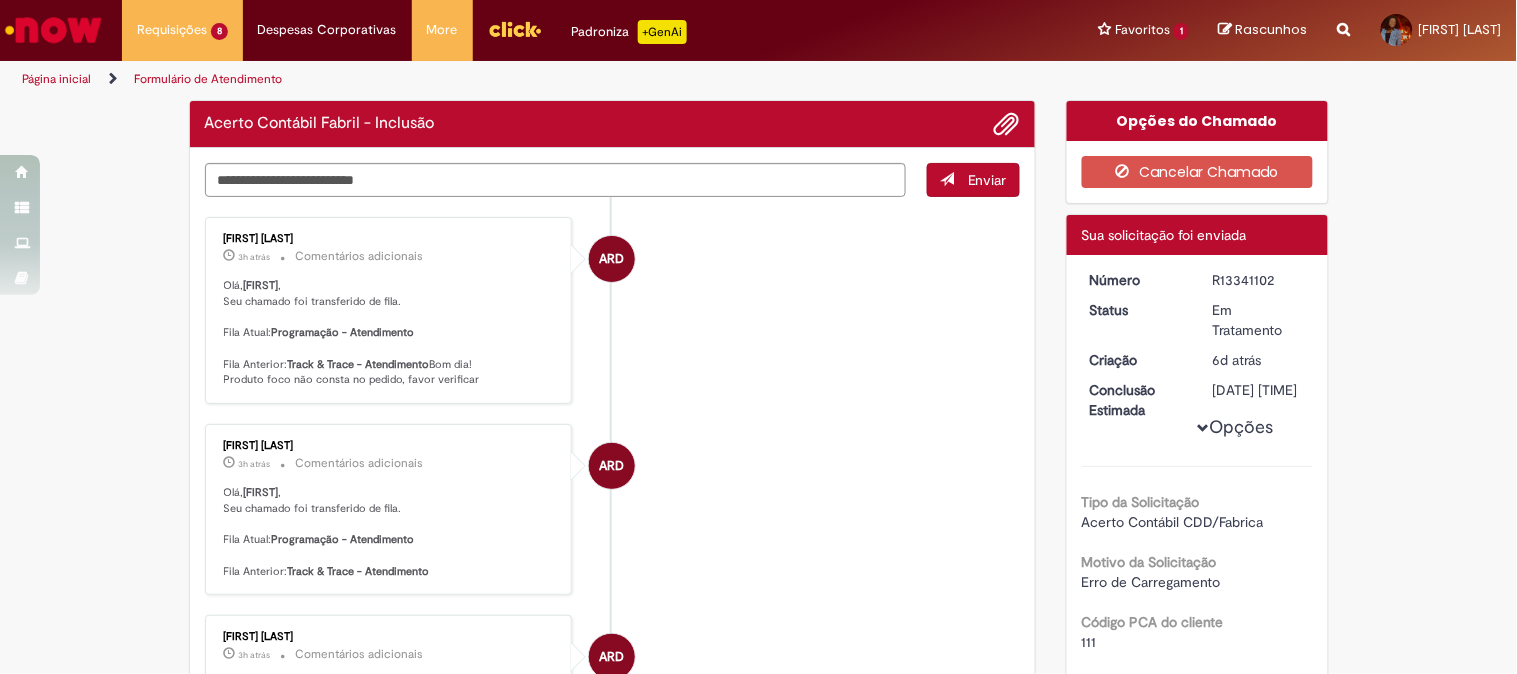 click on "ARD
[FIRST] [LAST]
3h atrás 3 horas atrás     Comentários adicionais
Olá,  [FIRST] ,  Seu chamado foi transferido de fila. Fila Atual:  Programação - Atendimento Fila Anterior:  Track & Trace - Atendimento
Bom dia!
Produto foco não consta no pedido, favor verificar" at bounding box center [613, 310] 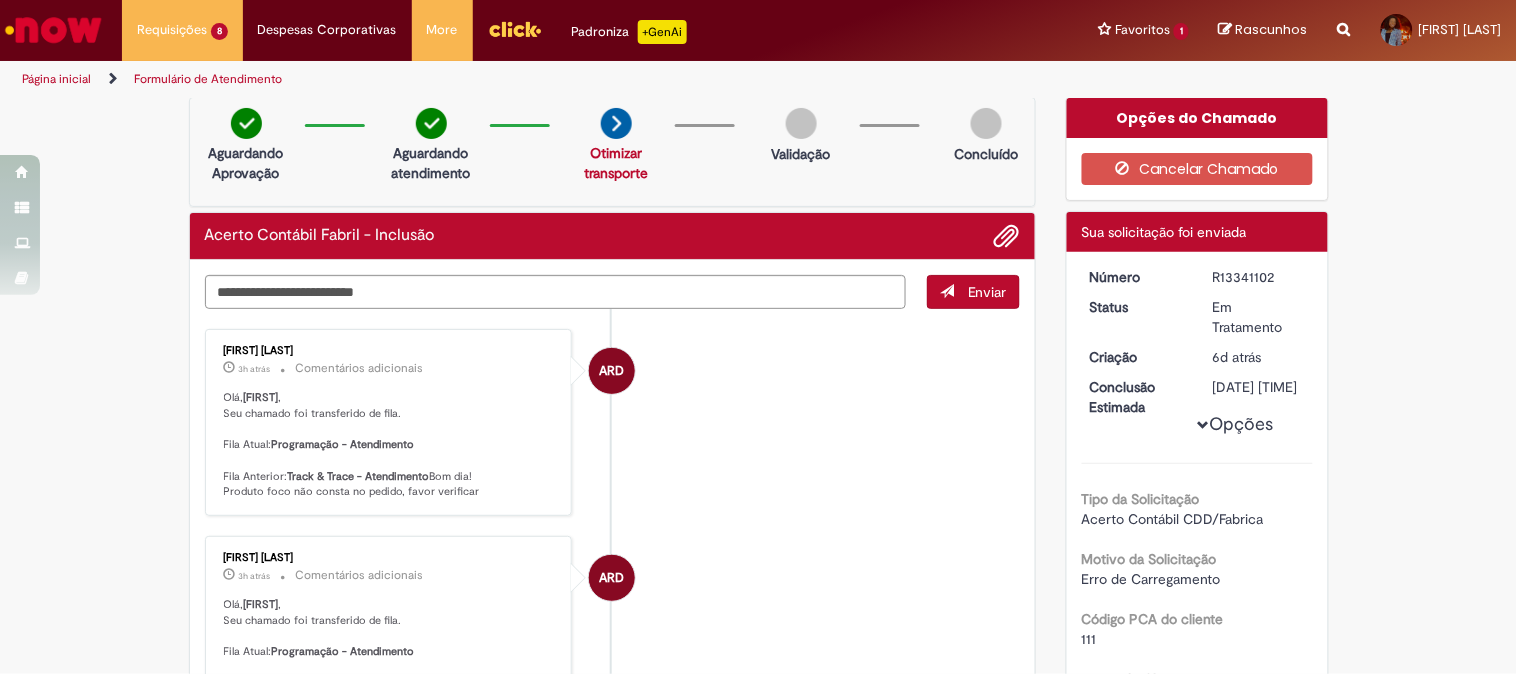 scroll, scrollTop: 0, scrollLeft: 0, axis: both 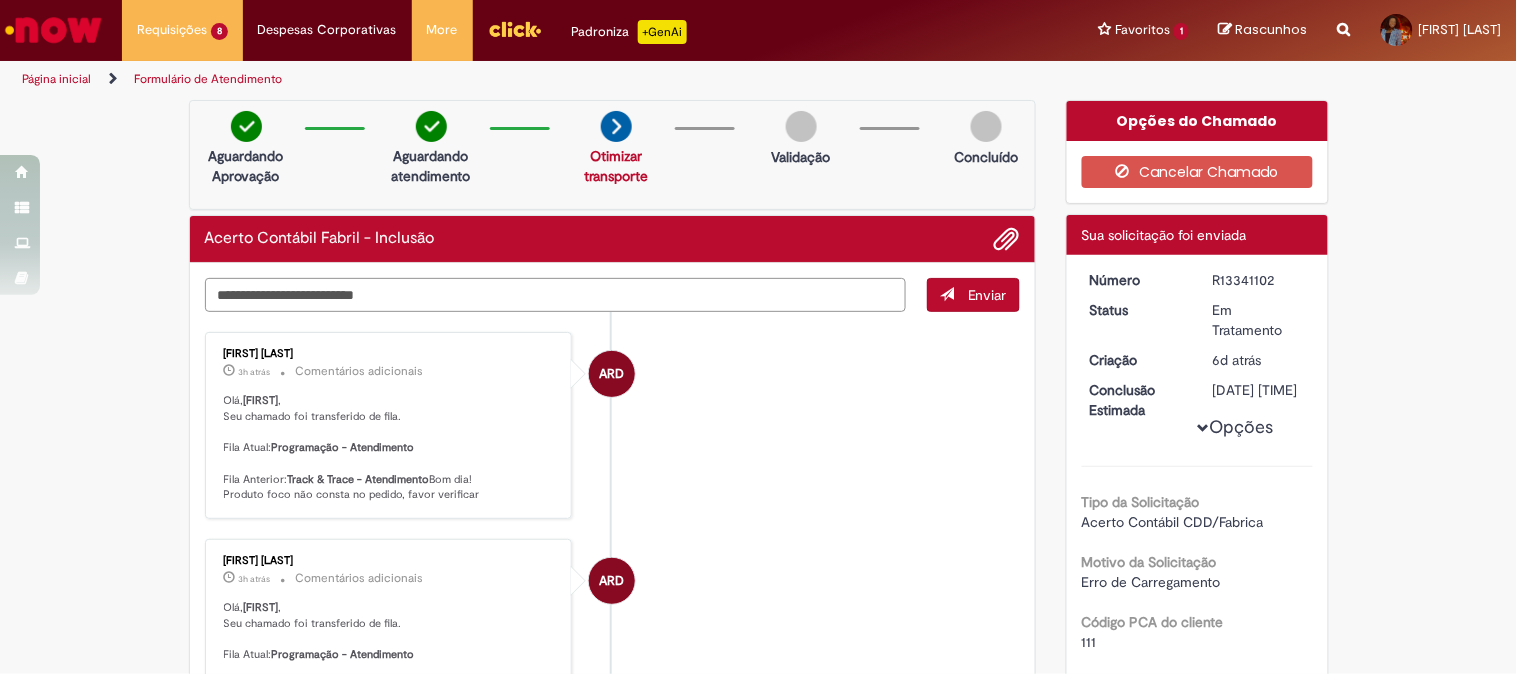 click at bounding box center (556, 295) 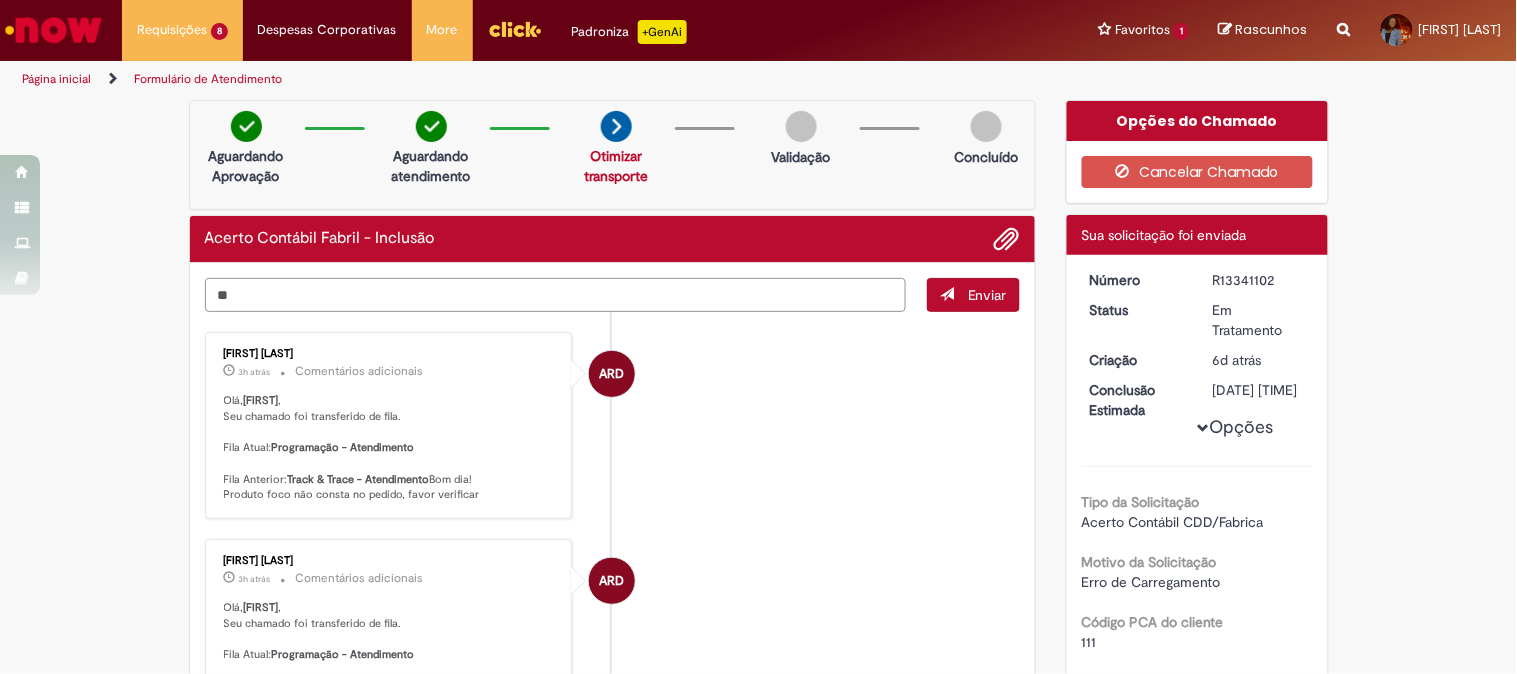 type on "*" 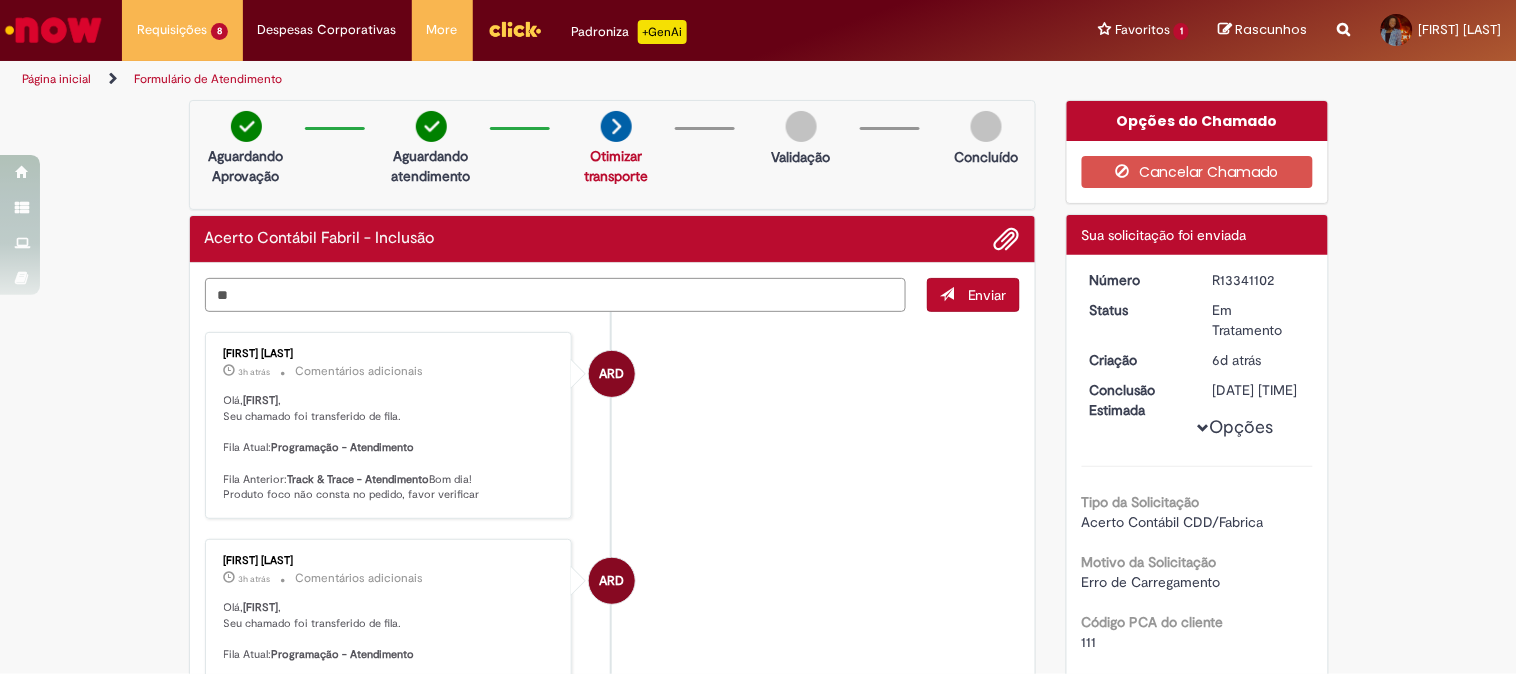 type on "*" 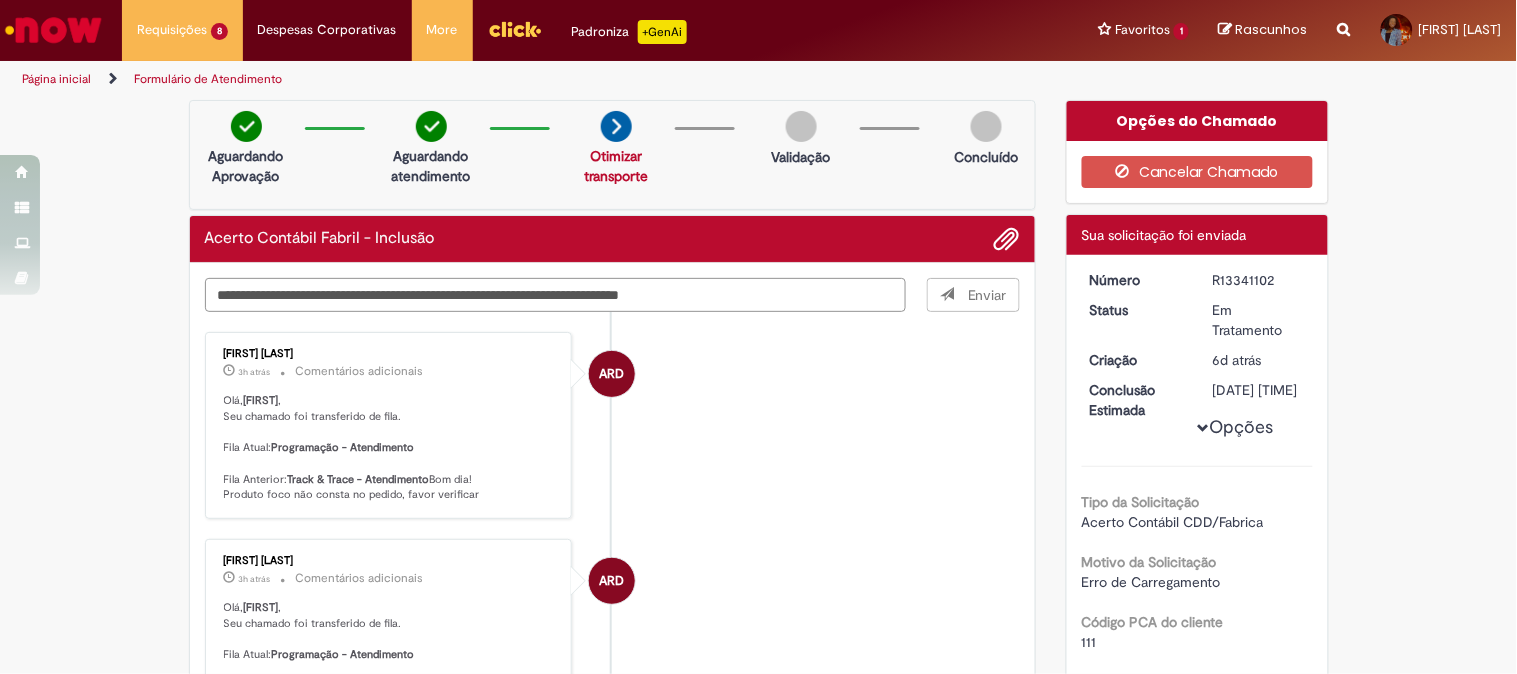 type on "**********" 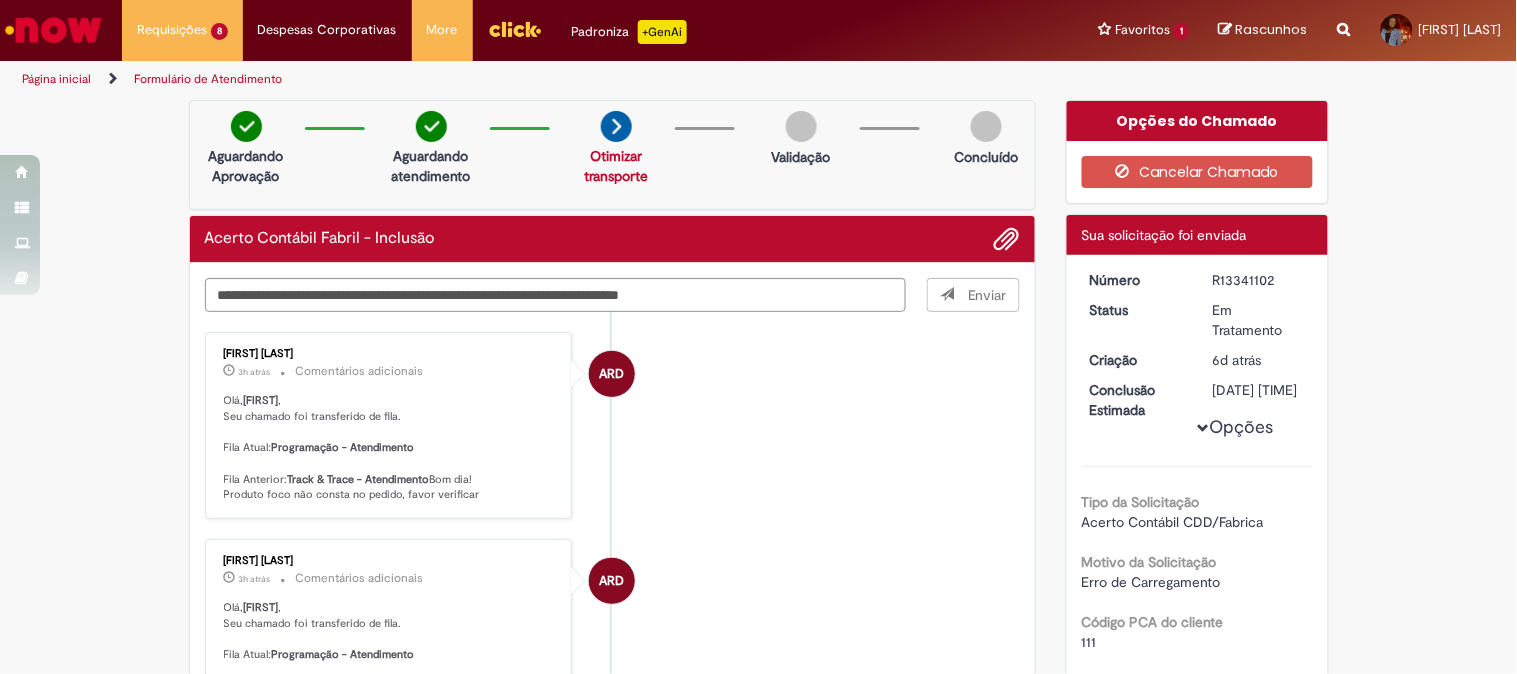 type 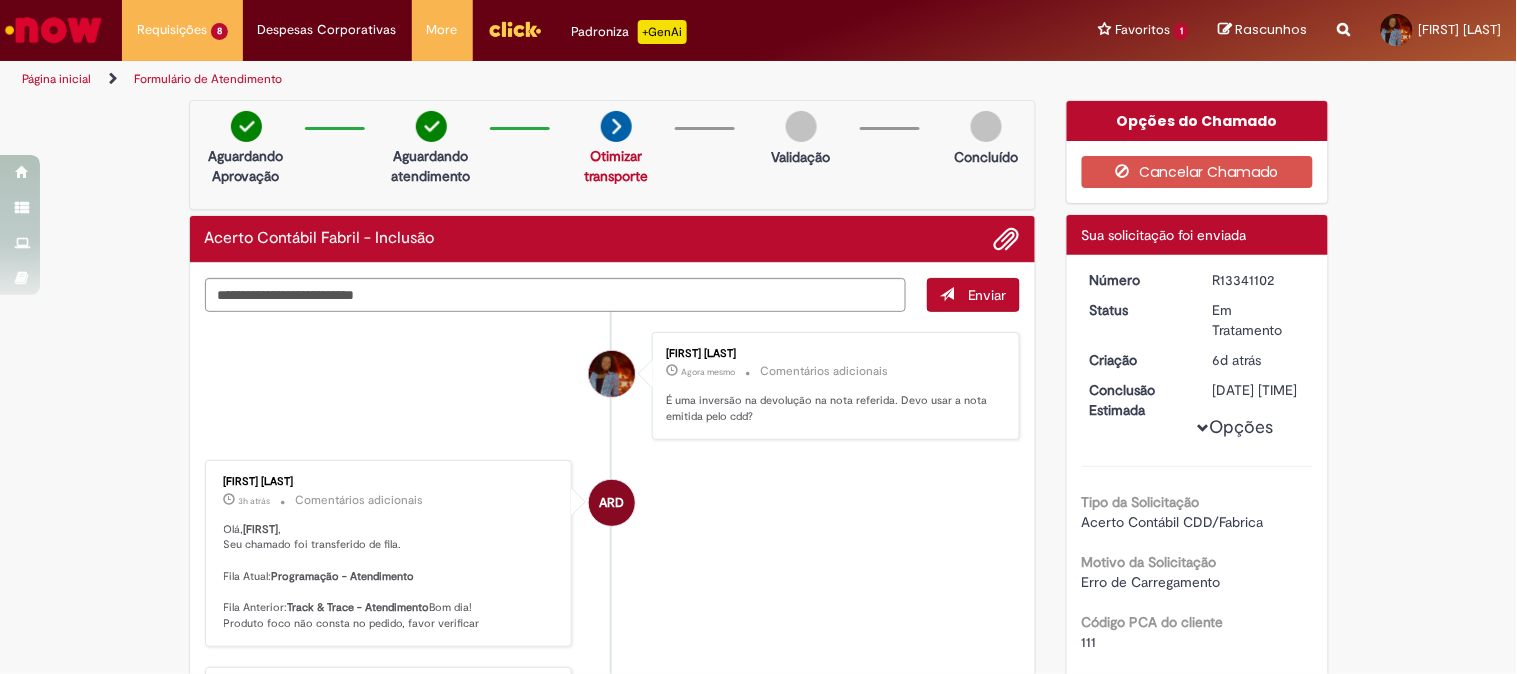 click on "ARD
[FIRST] [LAST]
3h atrás 3 horas atrás     Comentários adicionais
Olá,  [FIRST] ,  Seu chamado foi transferido de fila. Fila Atual:  Programação - Atendimento Fila Anterior:  Track & Trace - Atendimento
Bom dia!
Produto foco não consta no pedido, favor verificar" at bounding box center [613, 553] 